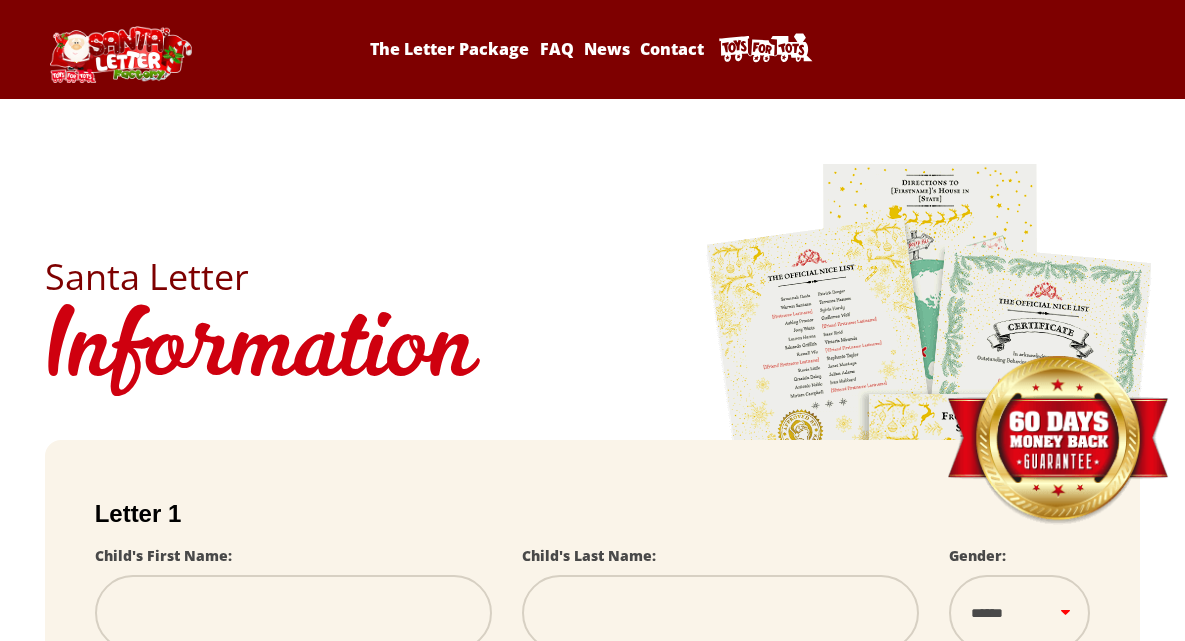scroll, scrollTop: 0, scrollLeft: 0, axis: both 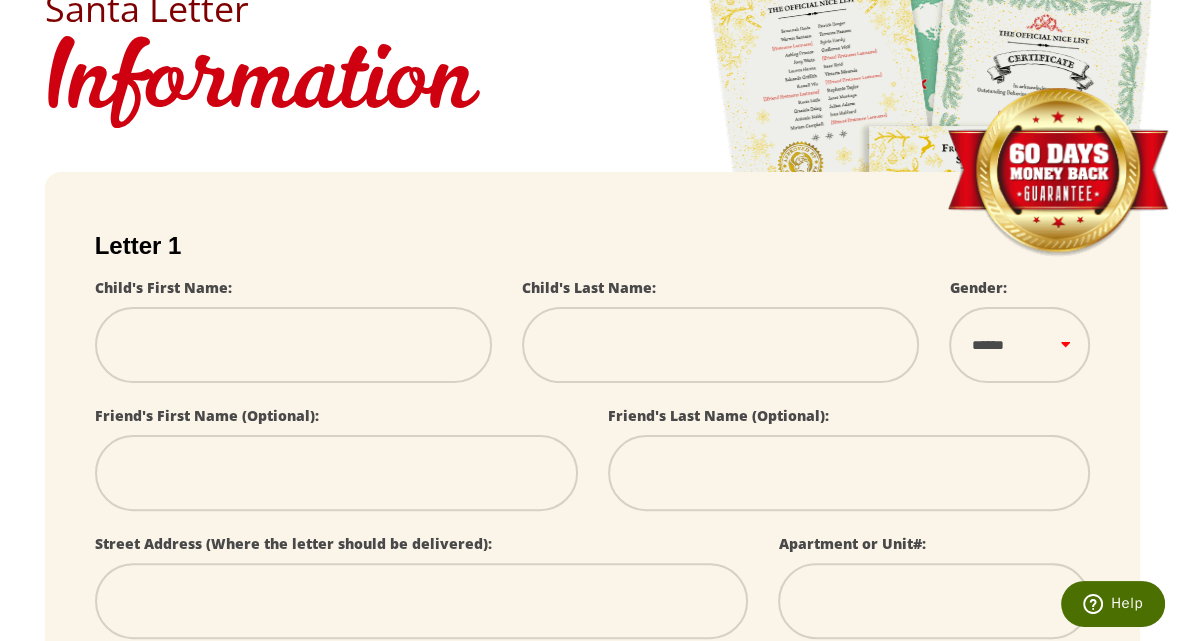 click at bounding box center (293, 345) 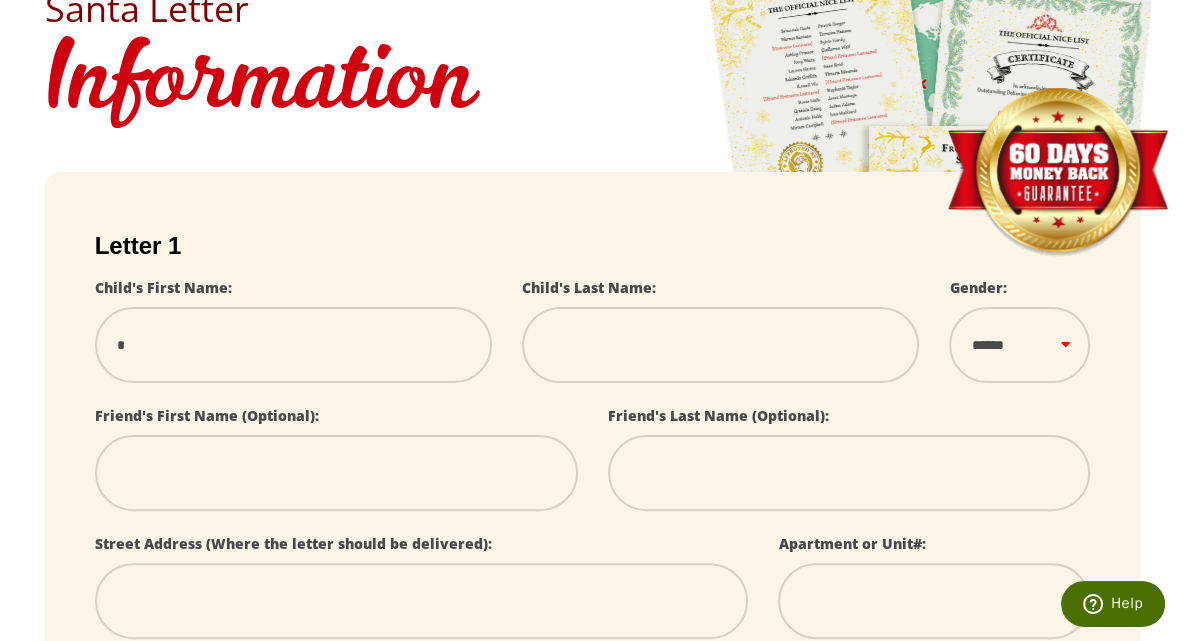 select 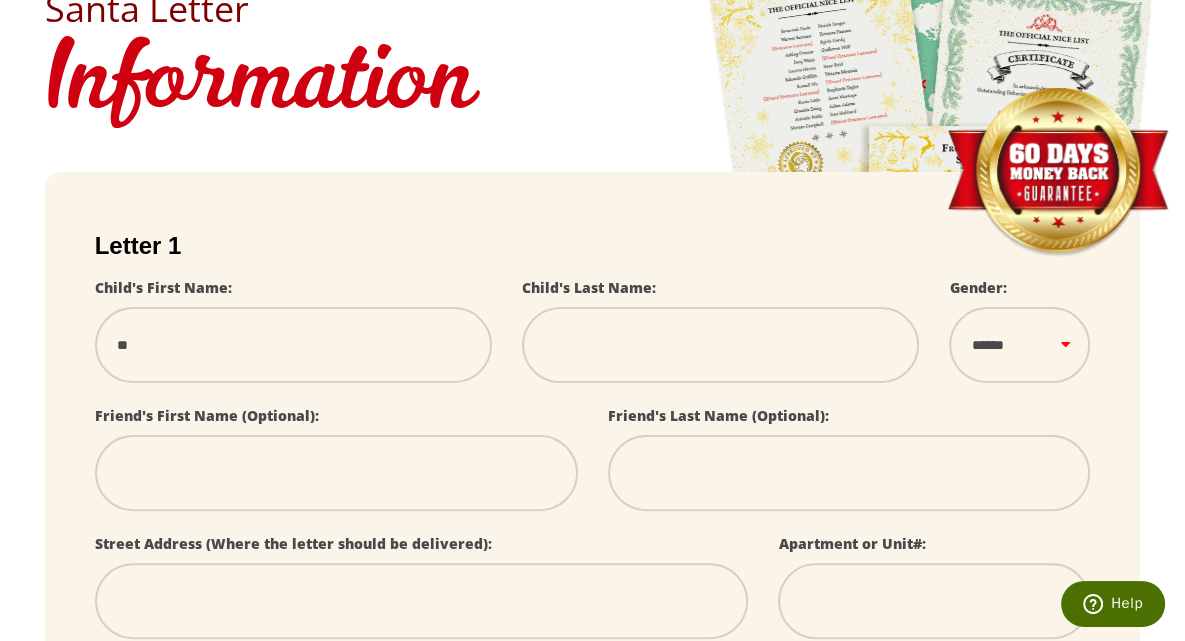 type on "***" 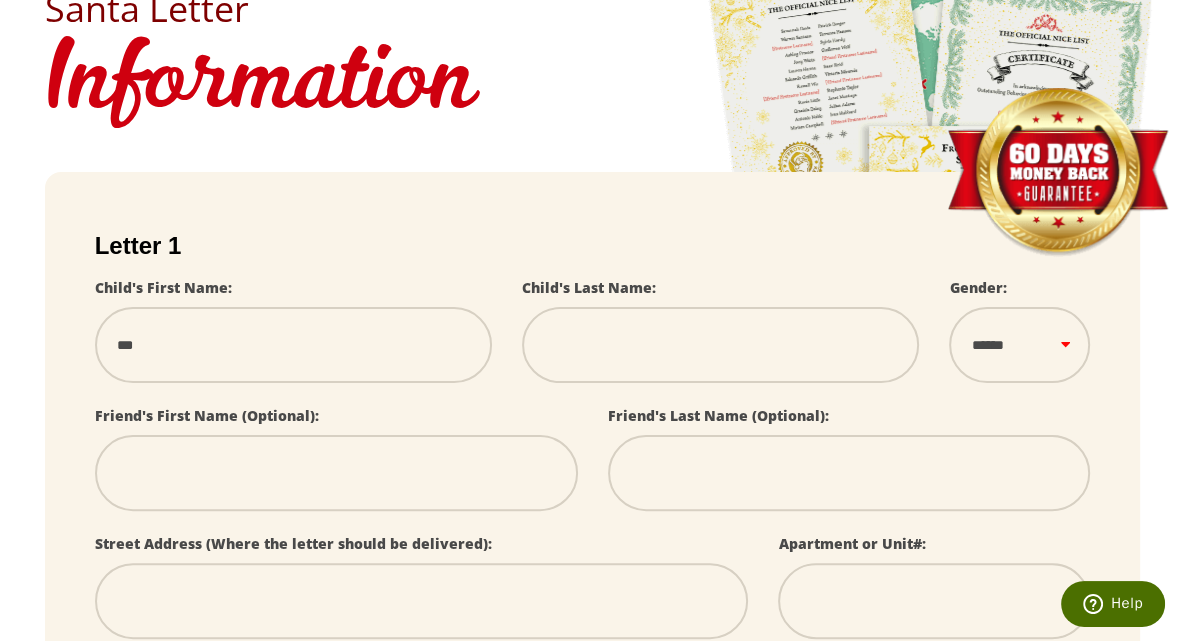 type on "****" 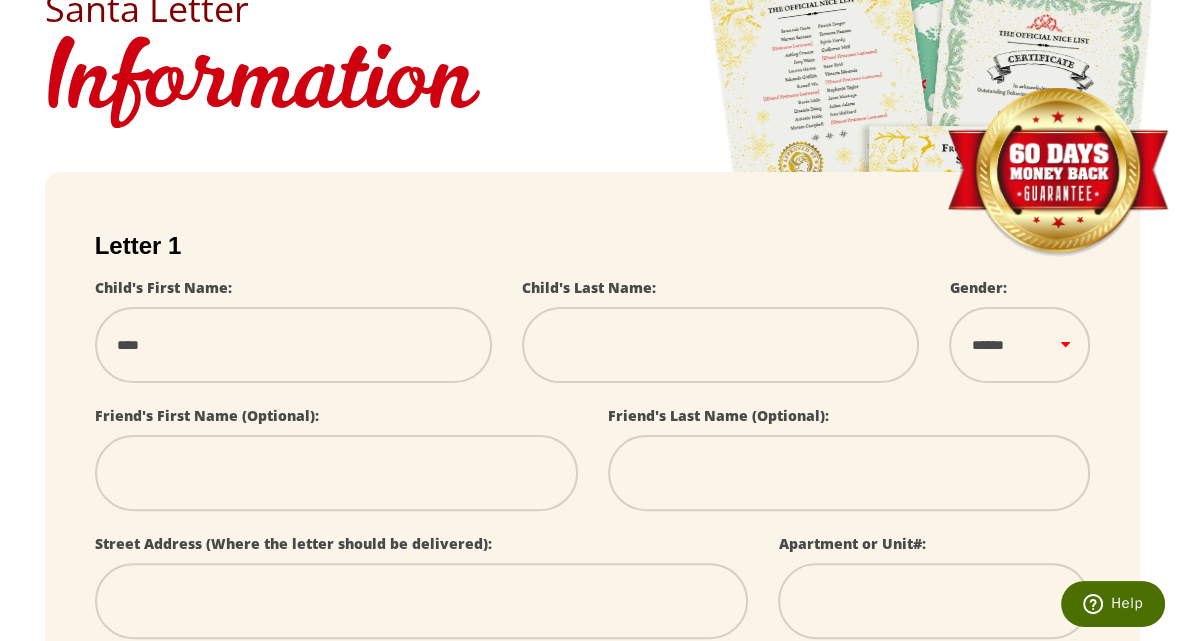 type on "*****" 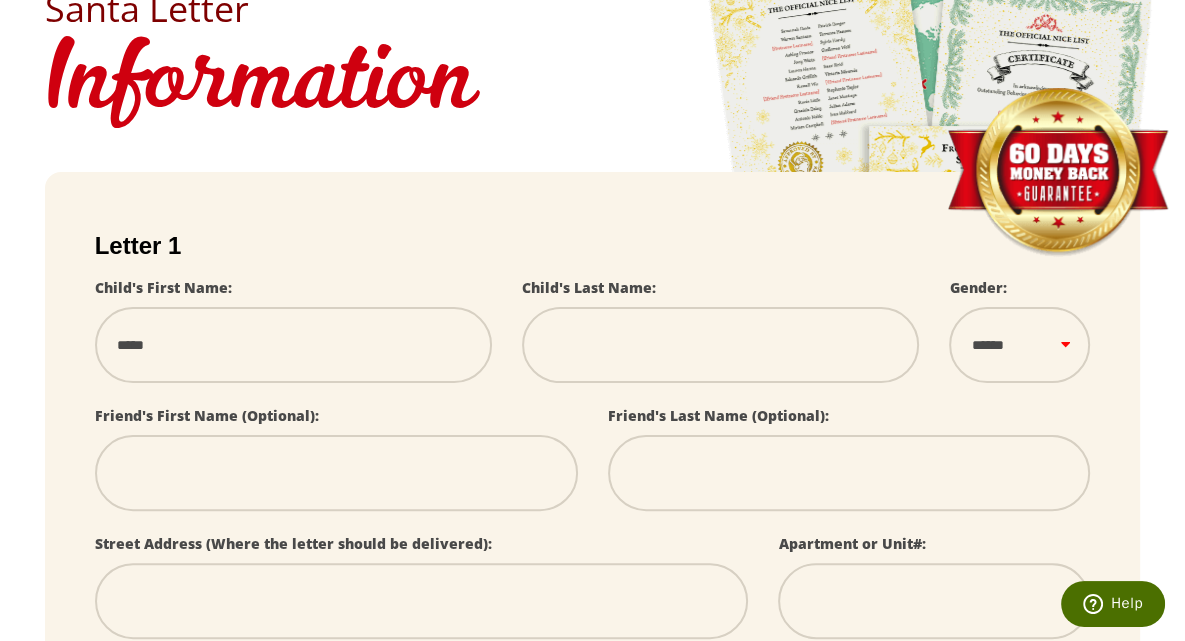 select 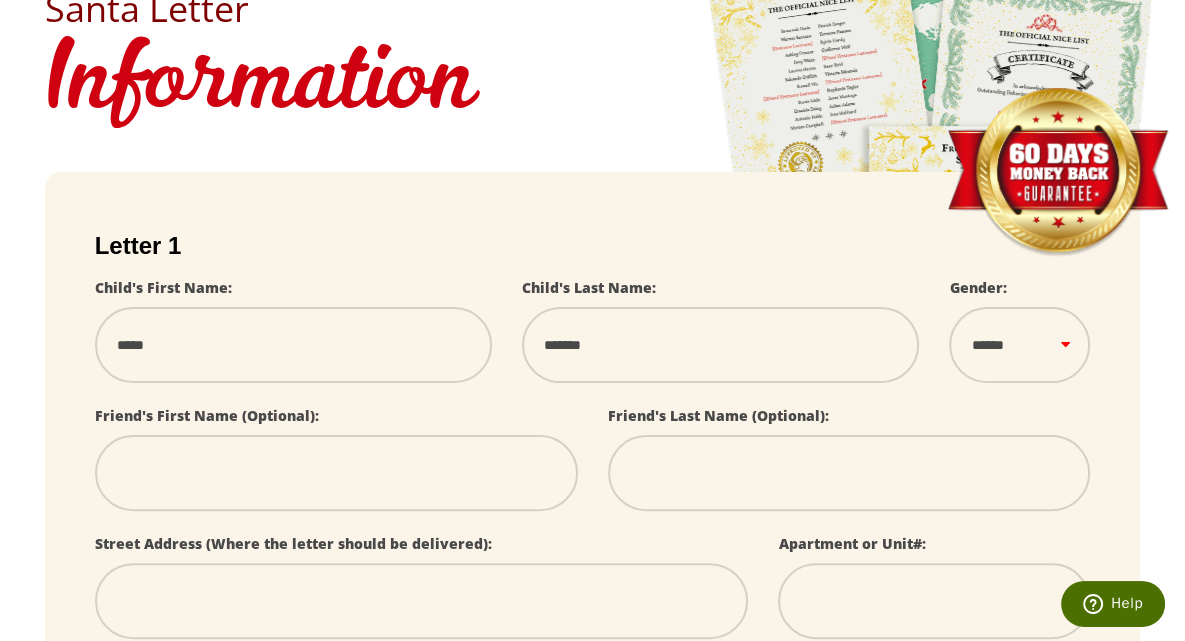 select 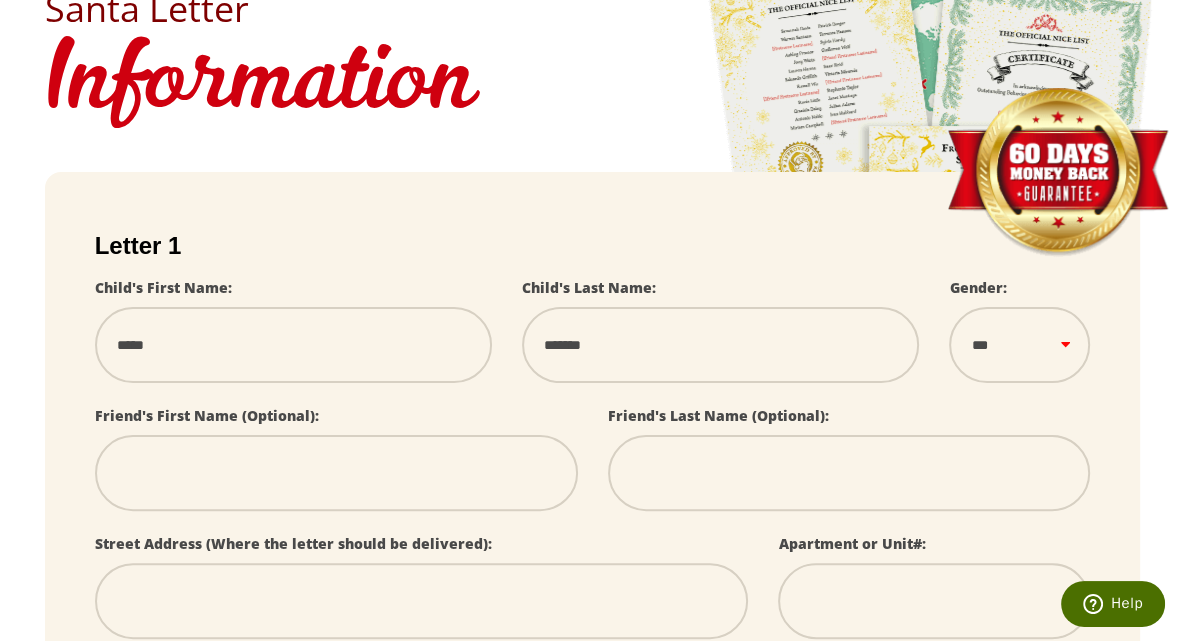 click on "******   ***   ****" at bounding box center [1019, 345] 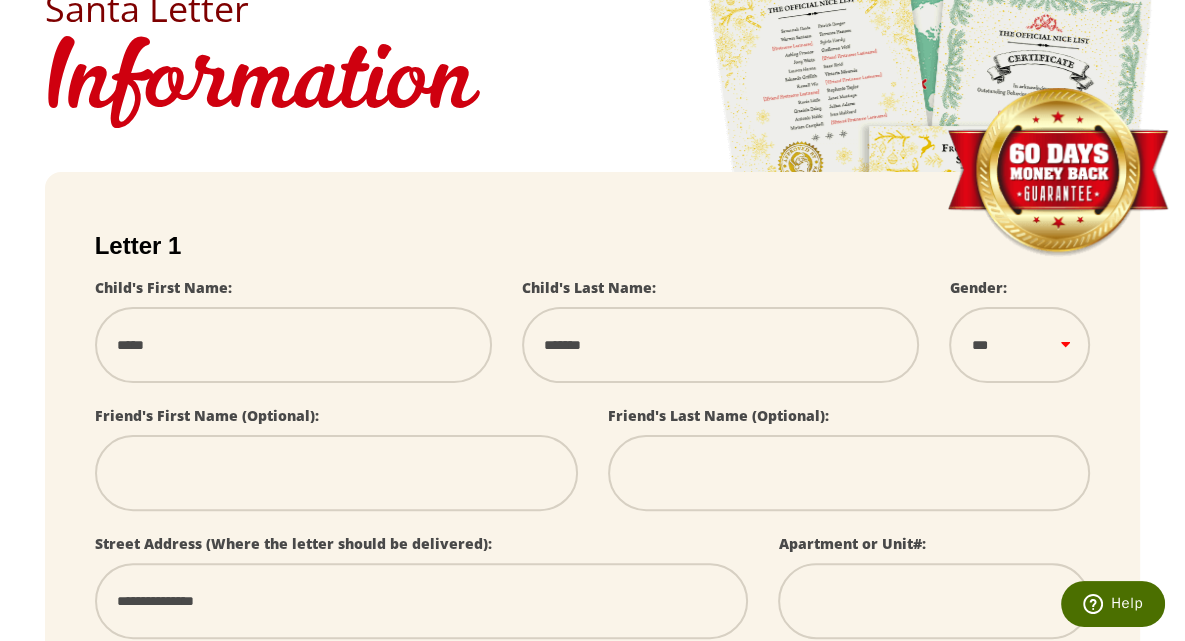 type on "*****" 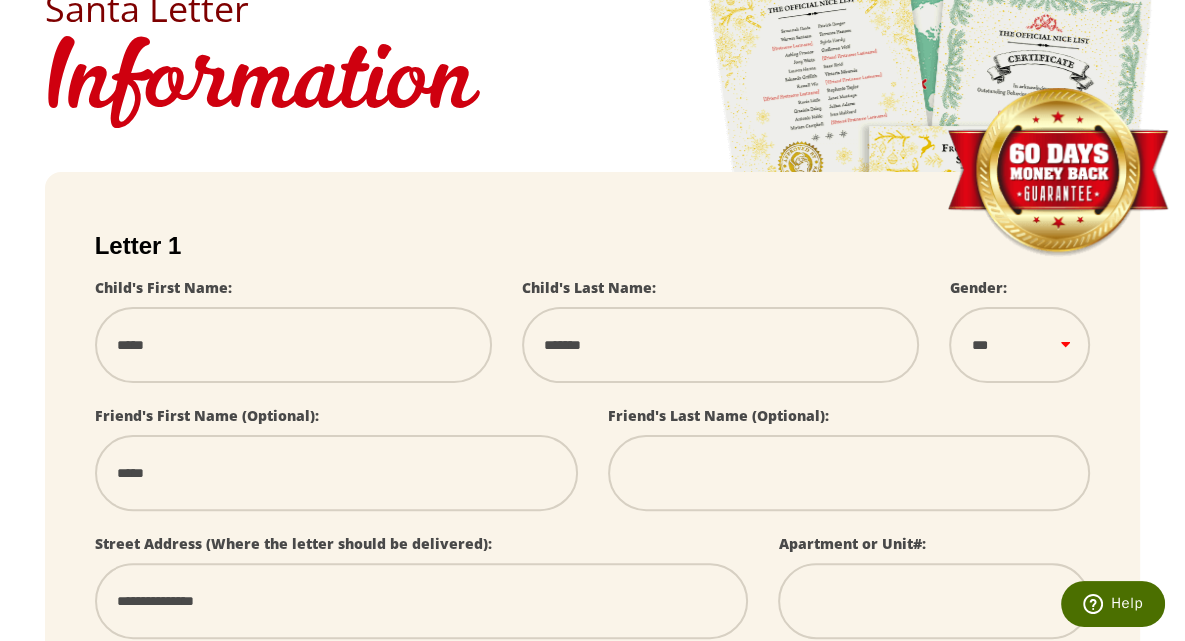 type on "*******" 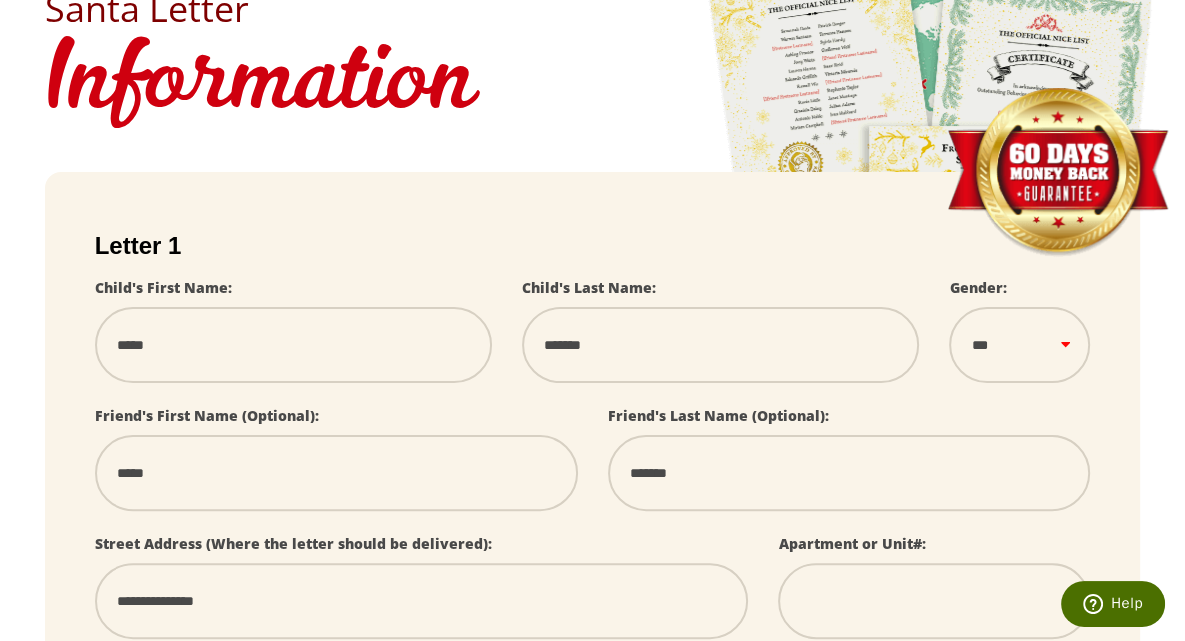 type on "*******" 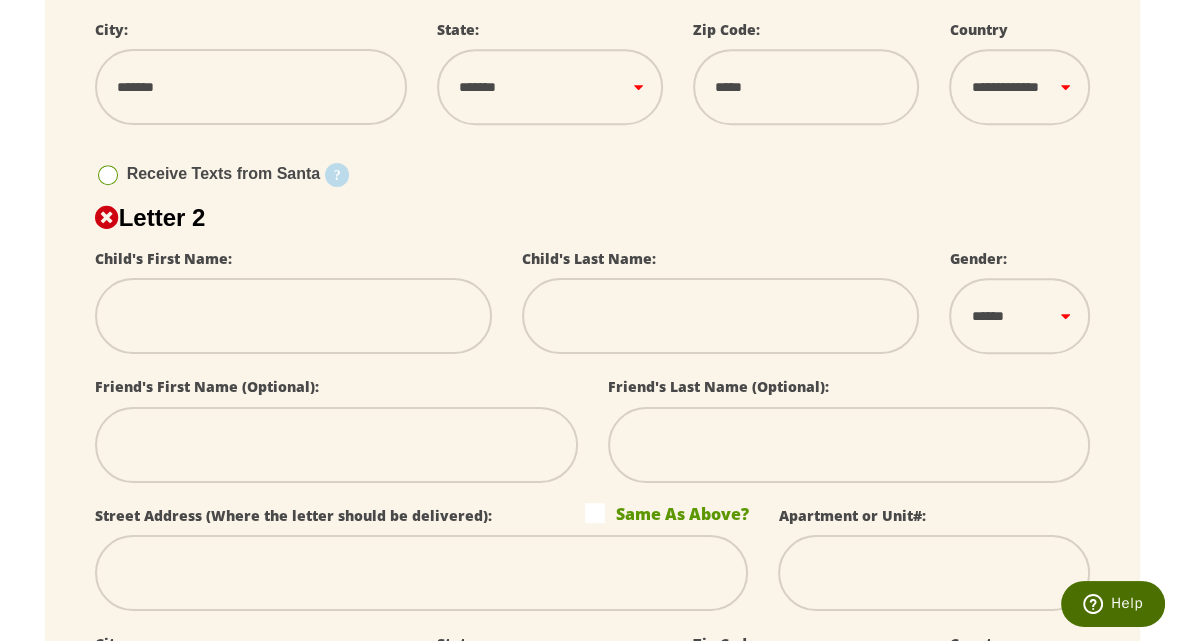 scroll, scrollTop: 924, scrollLeft: 0, axis: vertical 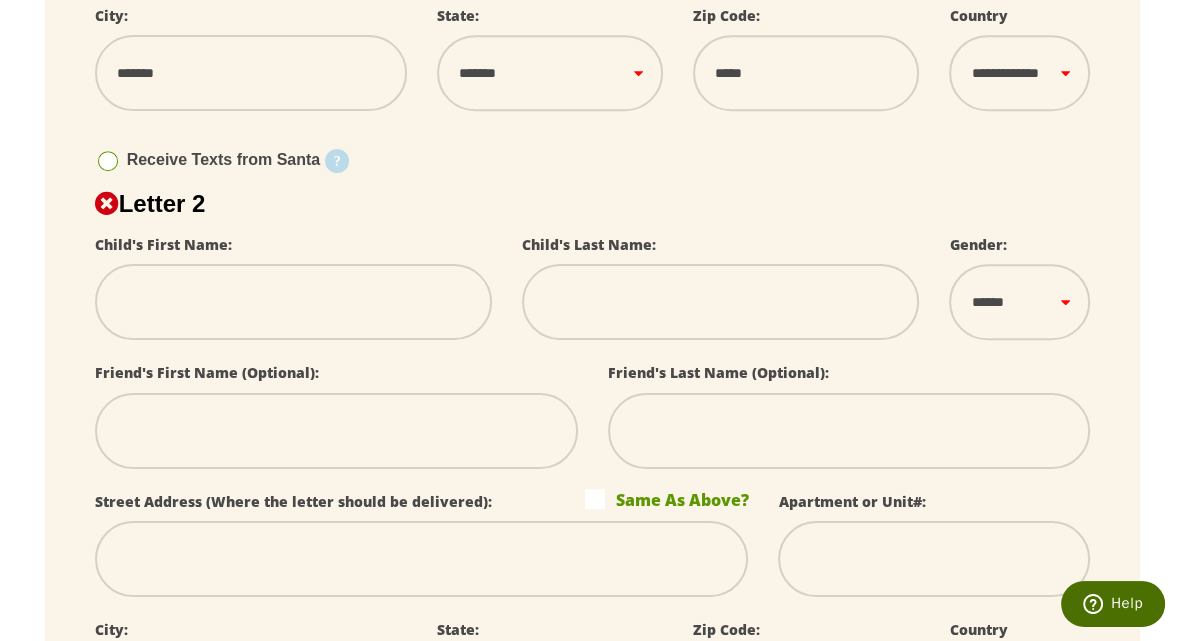 click at bounding box center (293, 302) 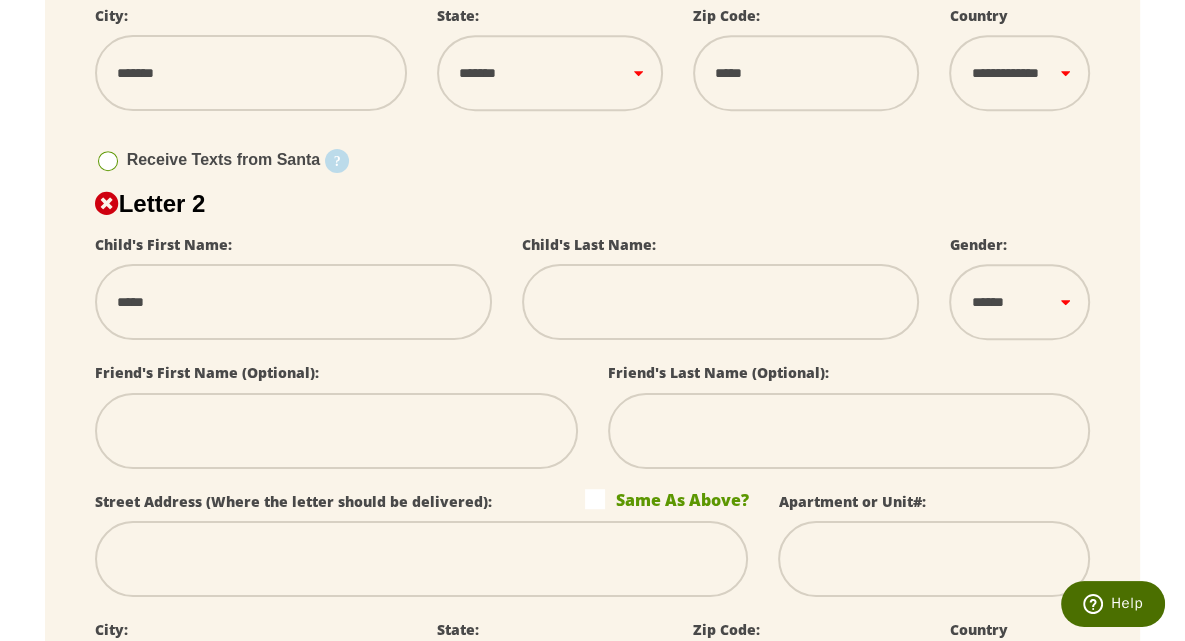 type on "*******" 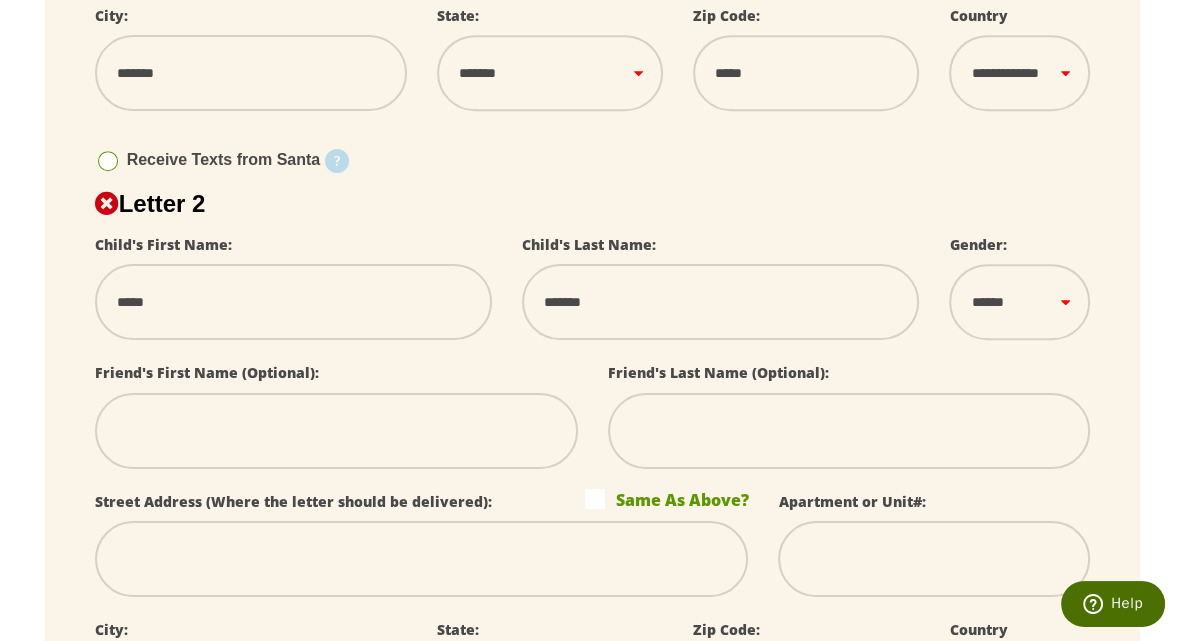 select 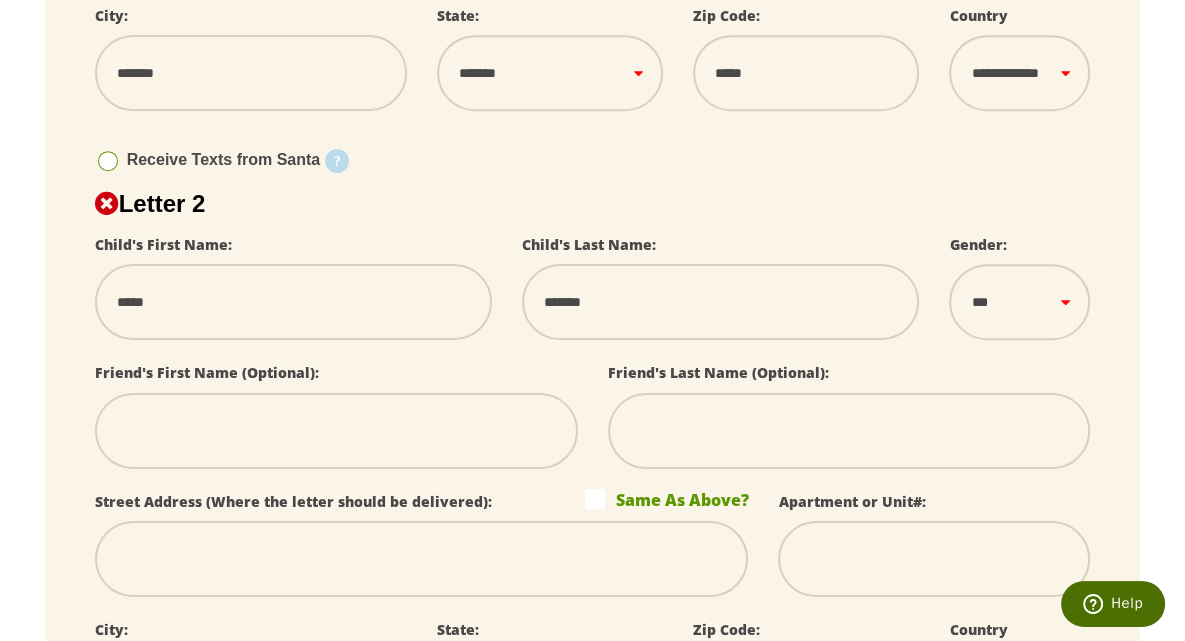 click on "******   ***   ****" at bounding box center [1019, 302] 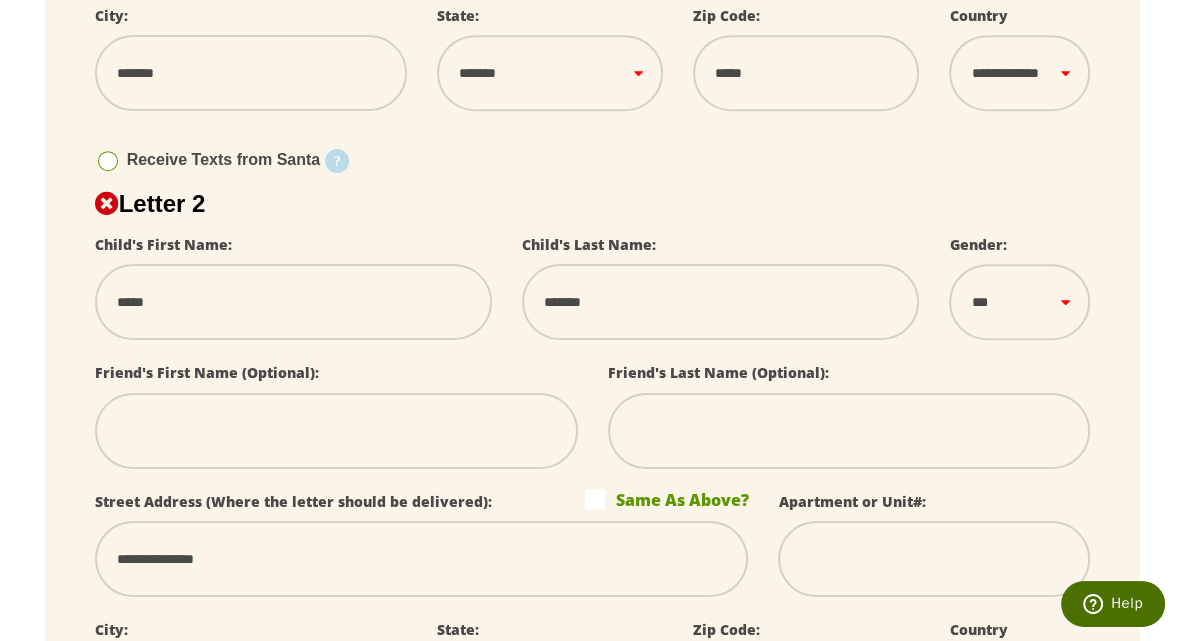type on "*****" 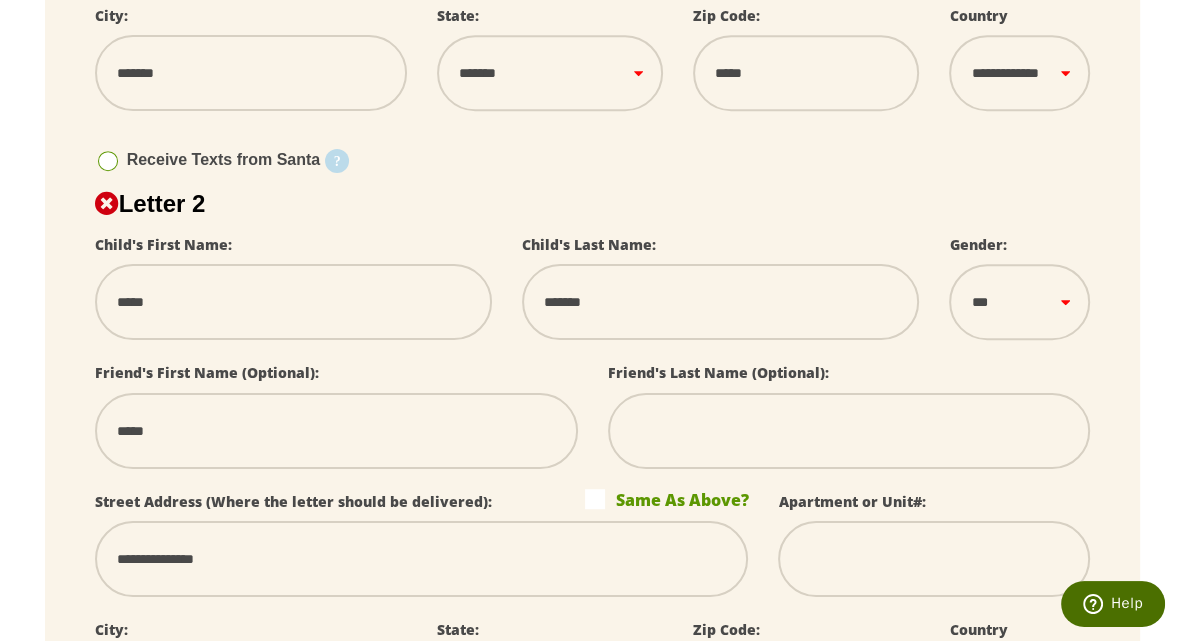 type on "*******" 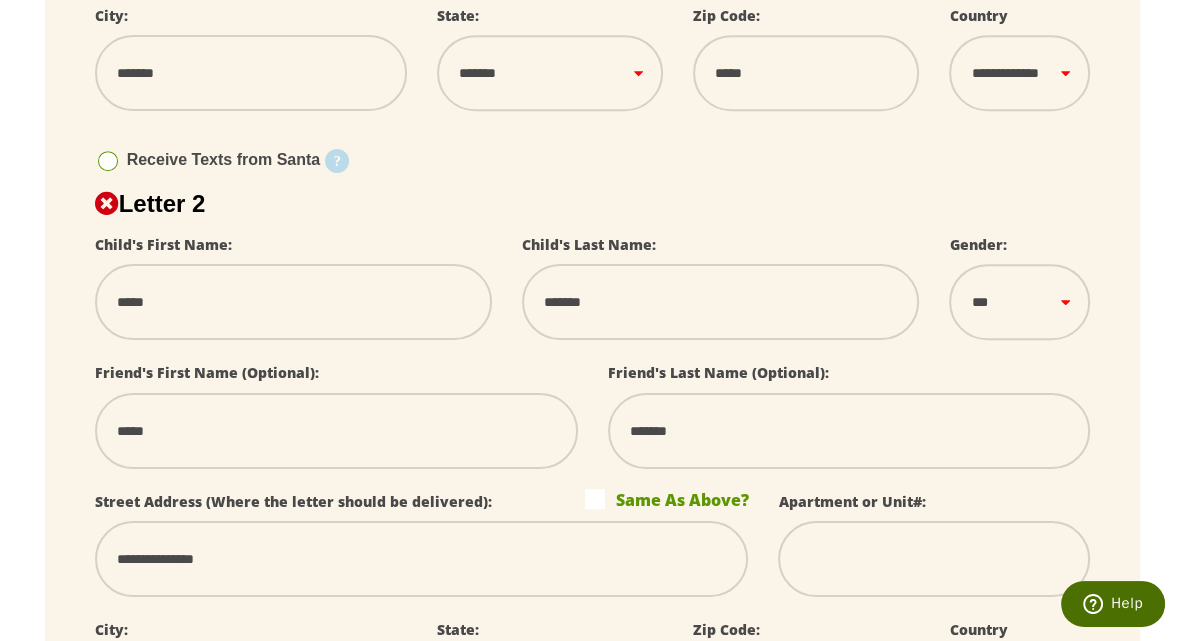 type on "*******" 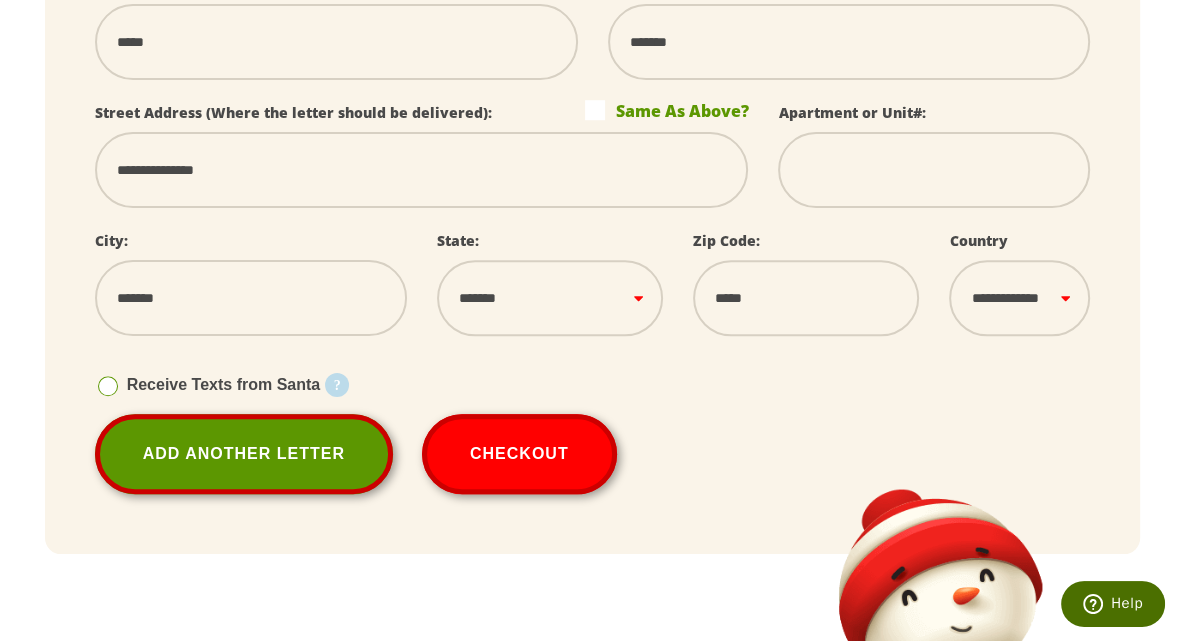 scroll, scrollTop: 1317, scrollLeft: 0, axis: vertical 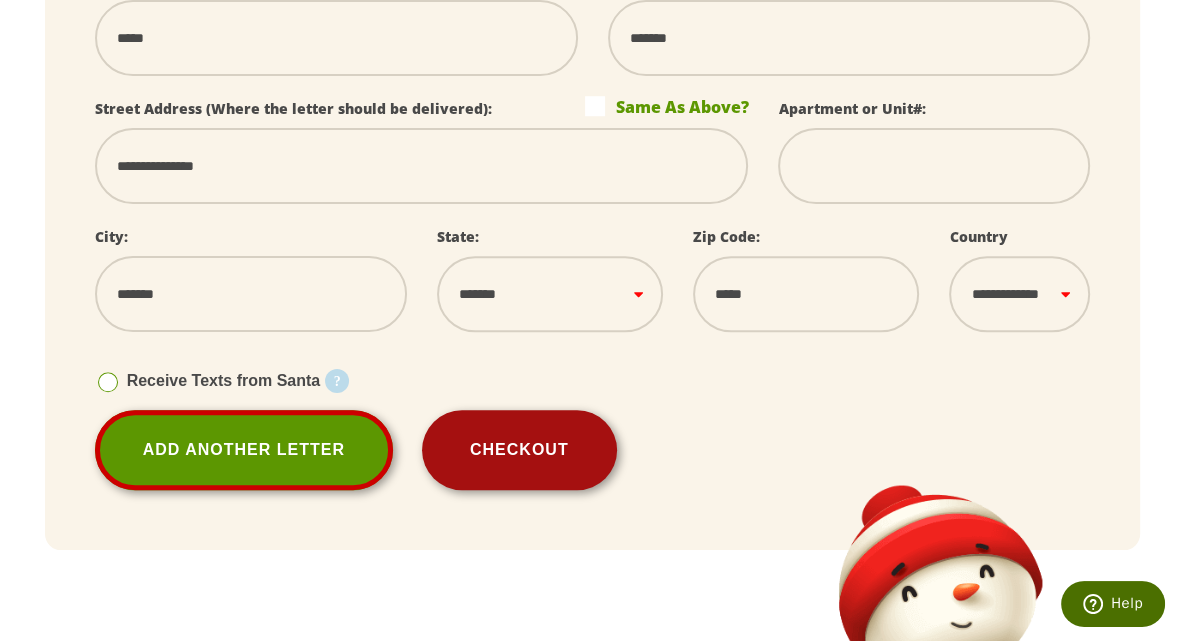 click on "Checkout" at bounding box center [519, 450] 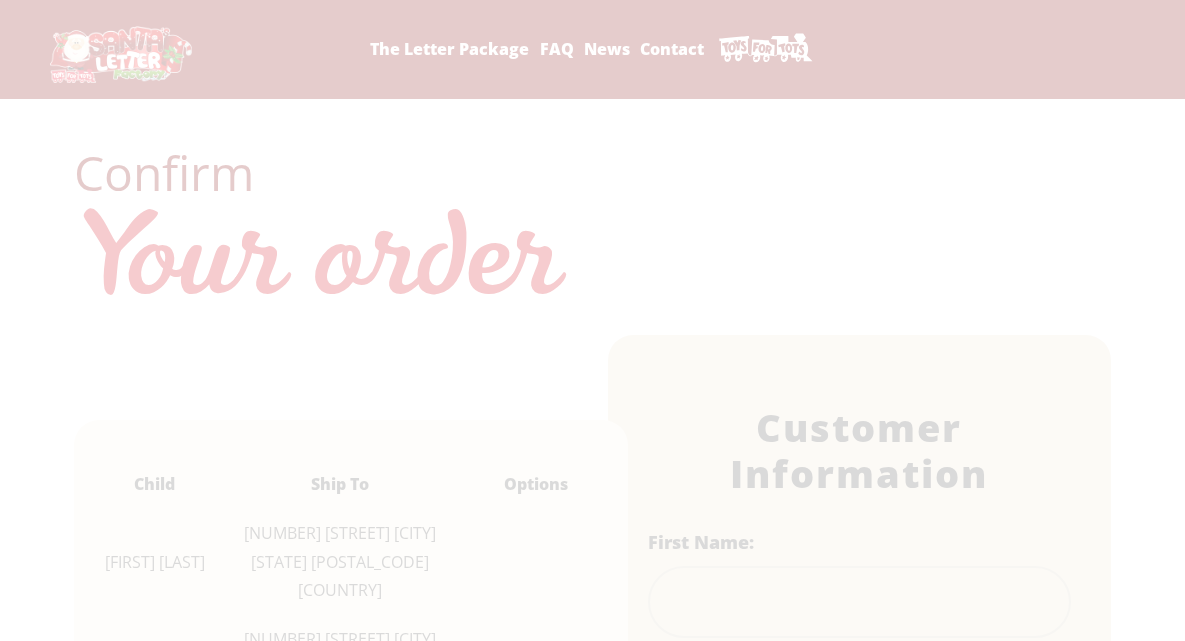 scroll, scrollTop: 0, scrollLeft: 0, axis: both 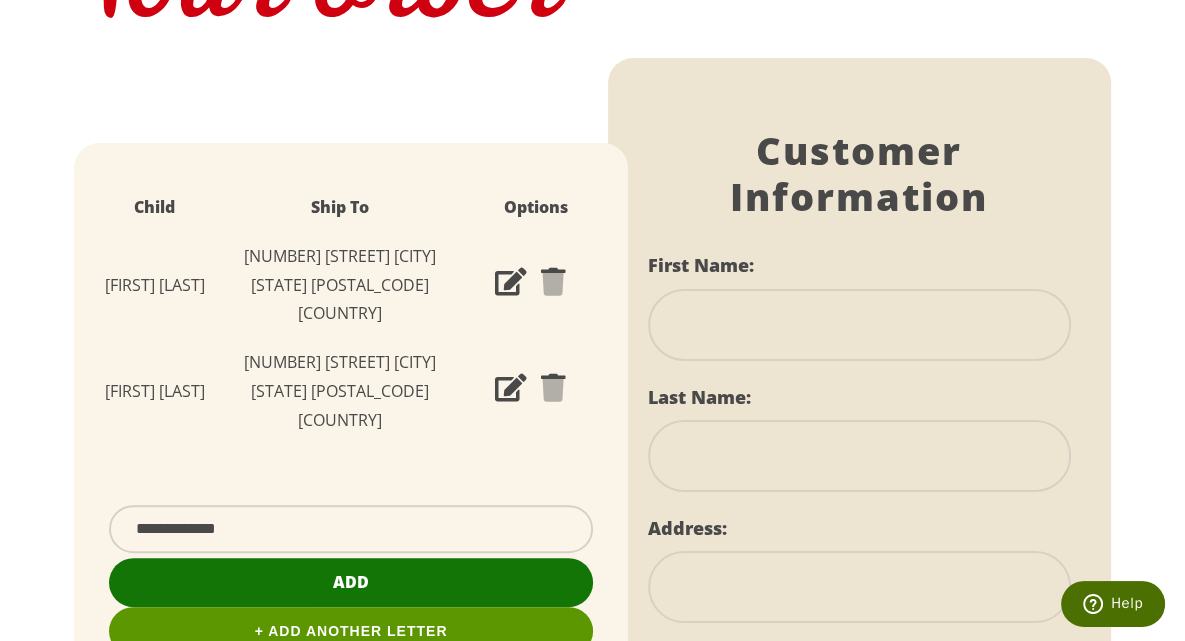 click on "Add" at bounding box center [351, 582] 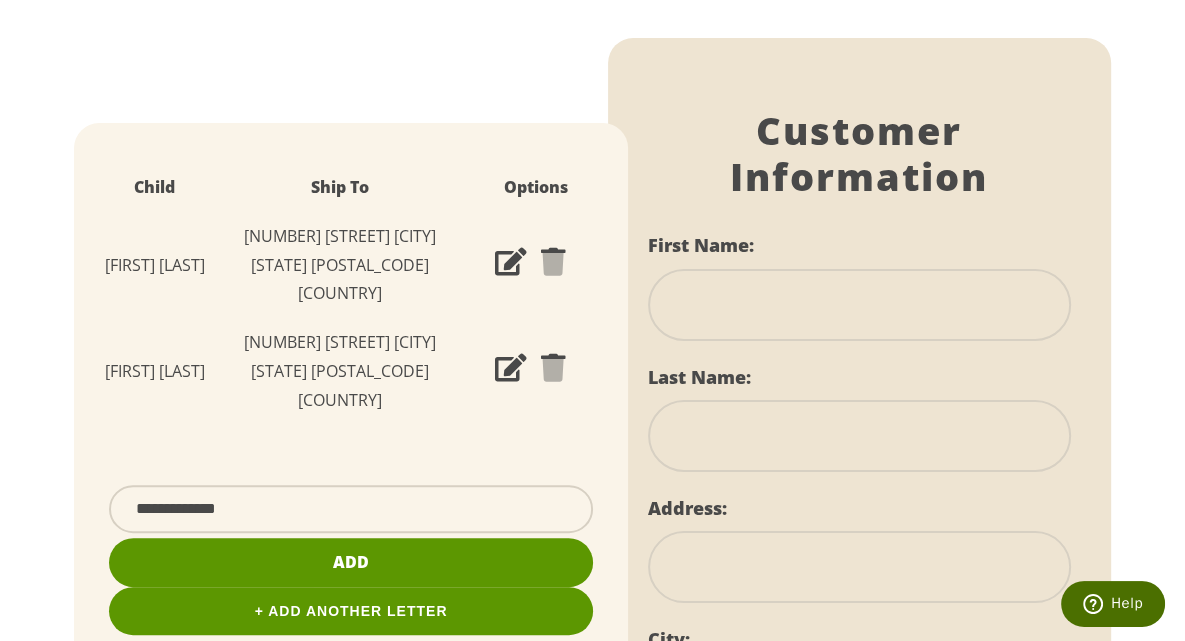 scroll, scrollTop: 279, scrollLeft: 0, axis: vertical 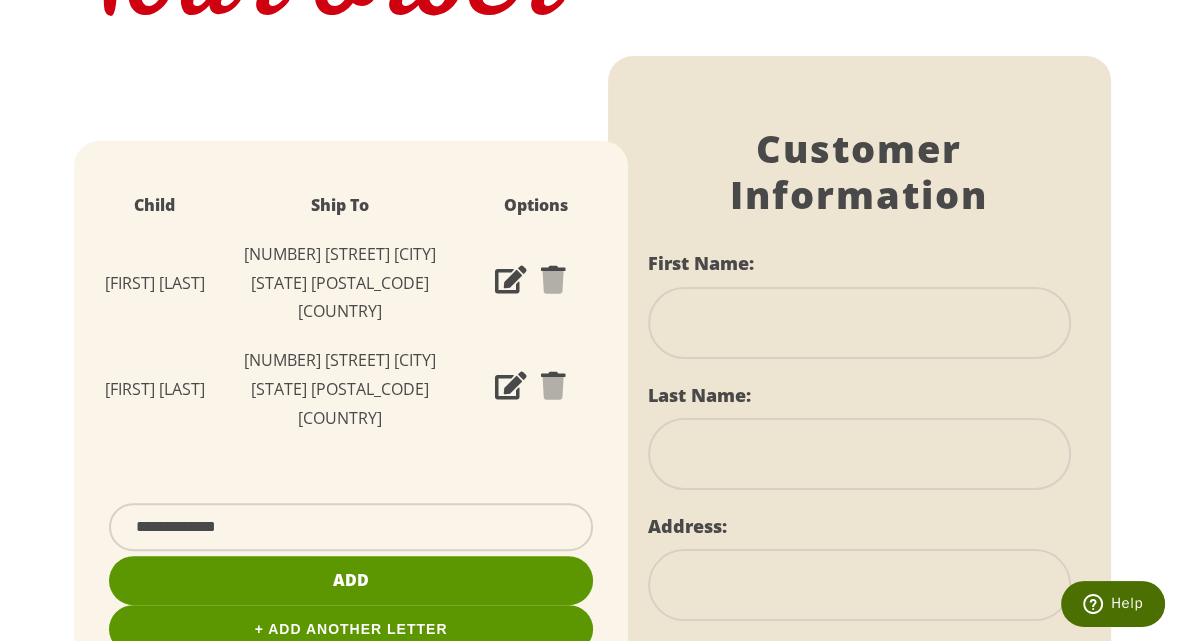 click at bounding box center [859, 323] 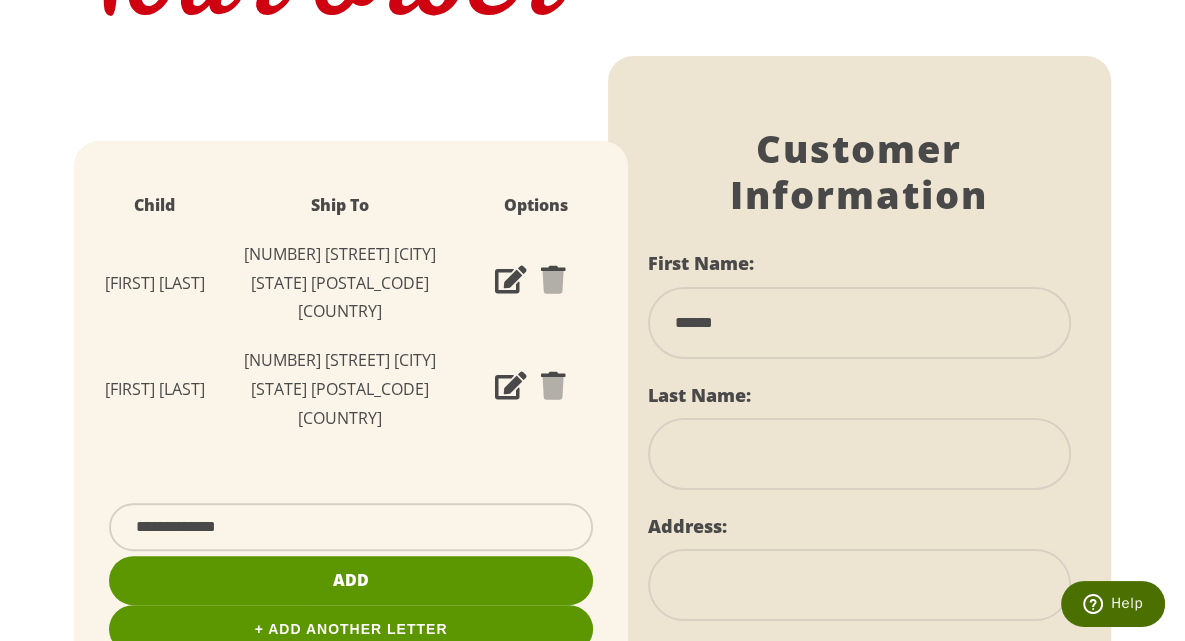 type on "**********" 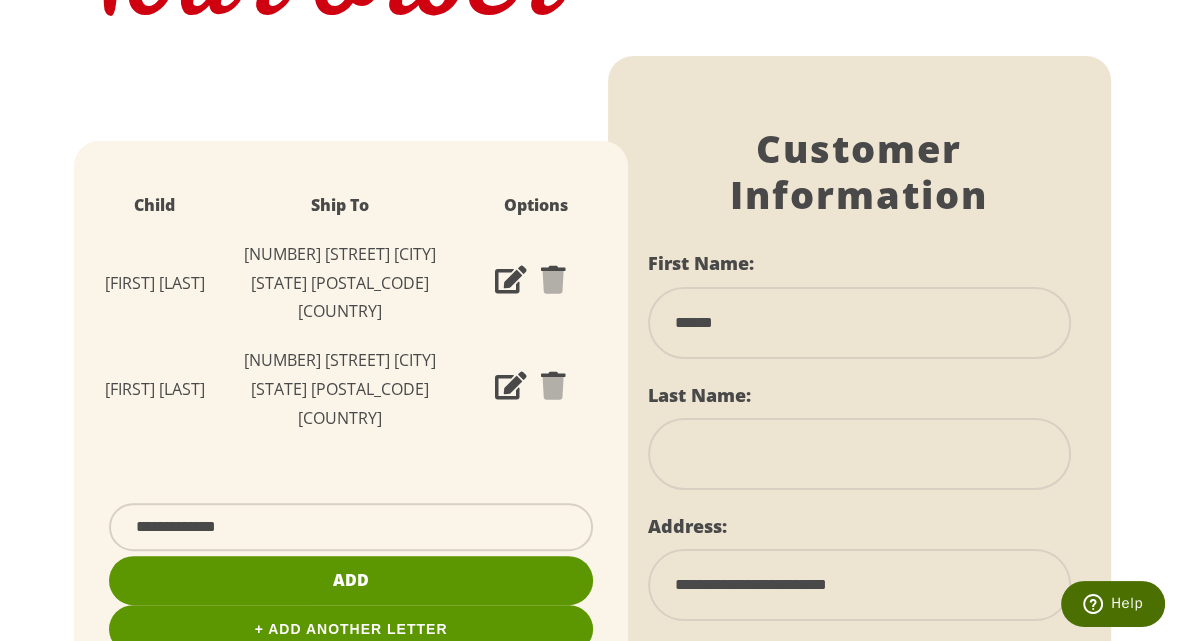 type on "**********" 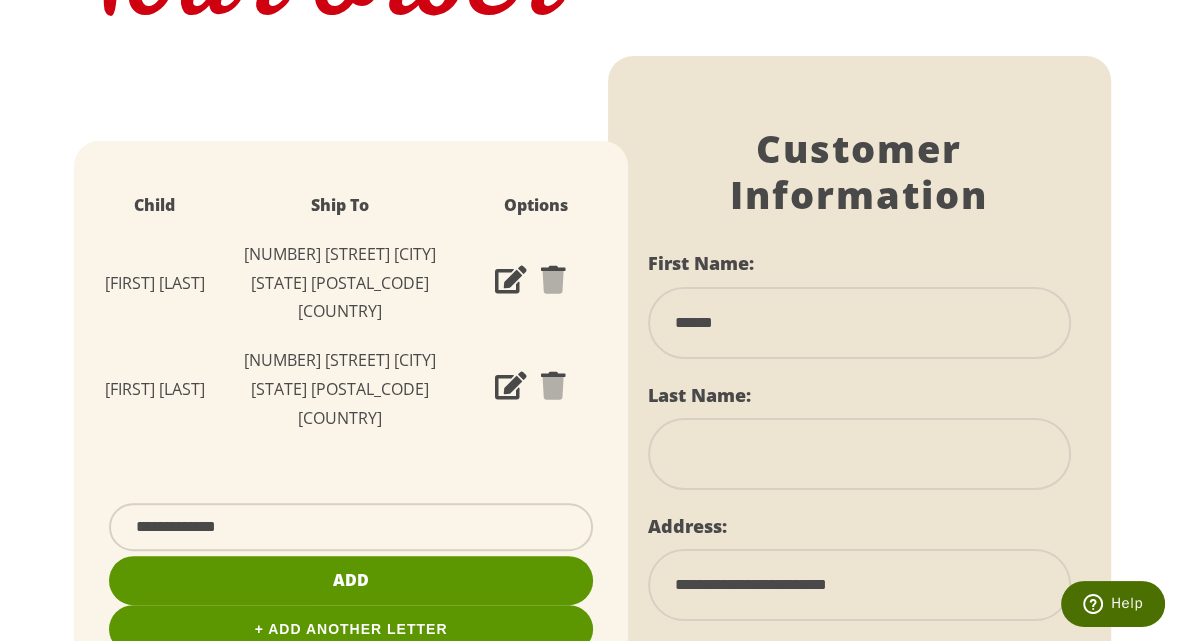 click at bounding box center [859, 454] 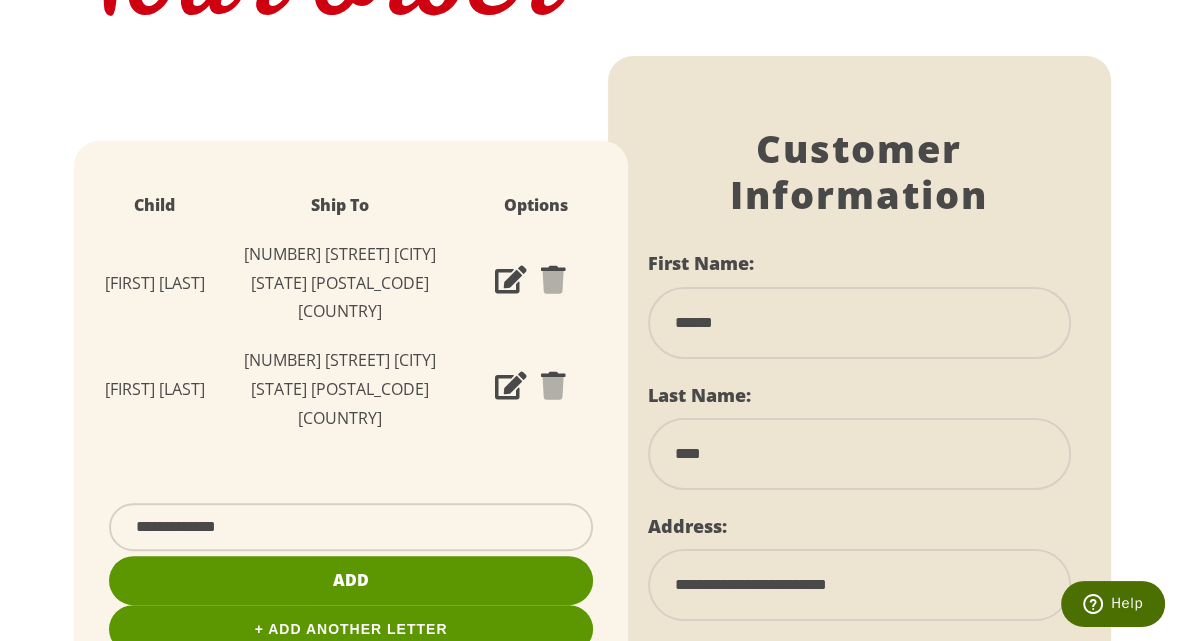 type on "**********" 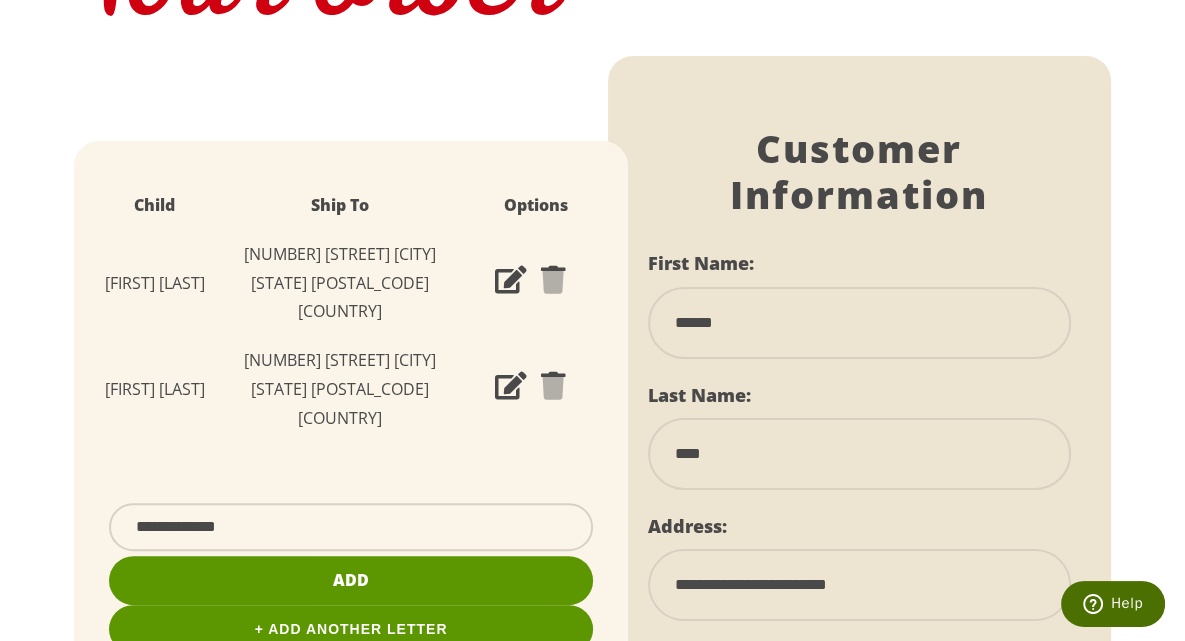 click on "**********" at bounding box center (859, 585) 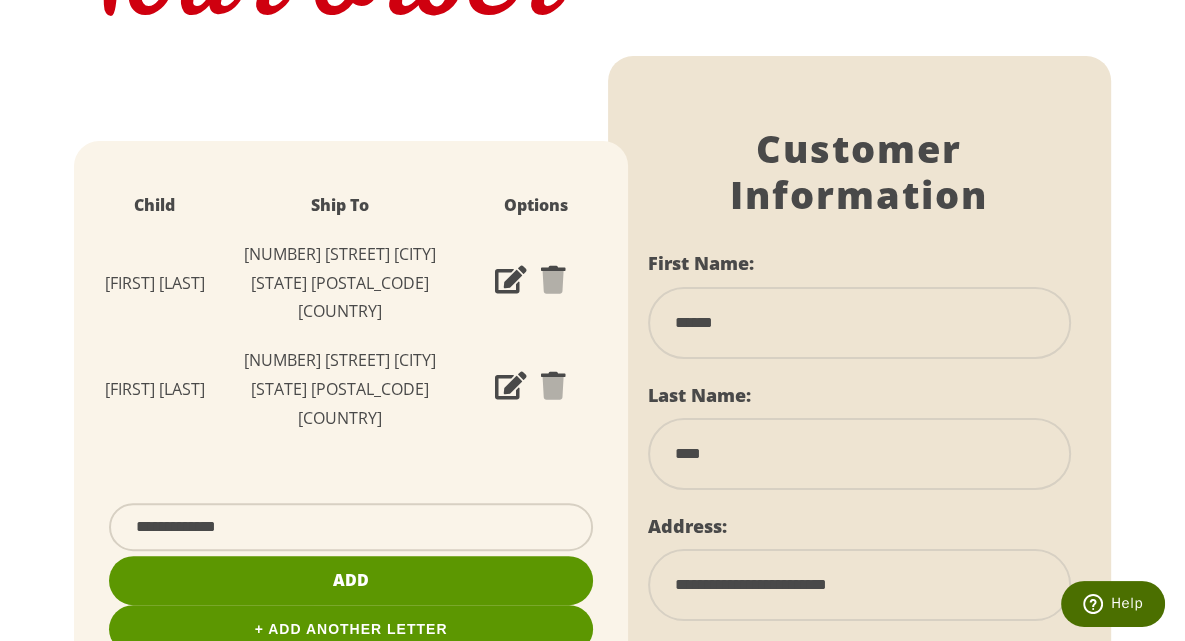 type on "**********" 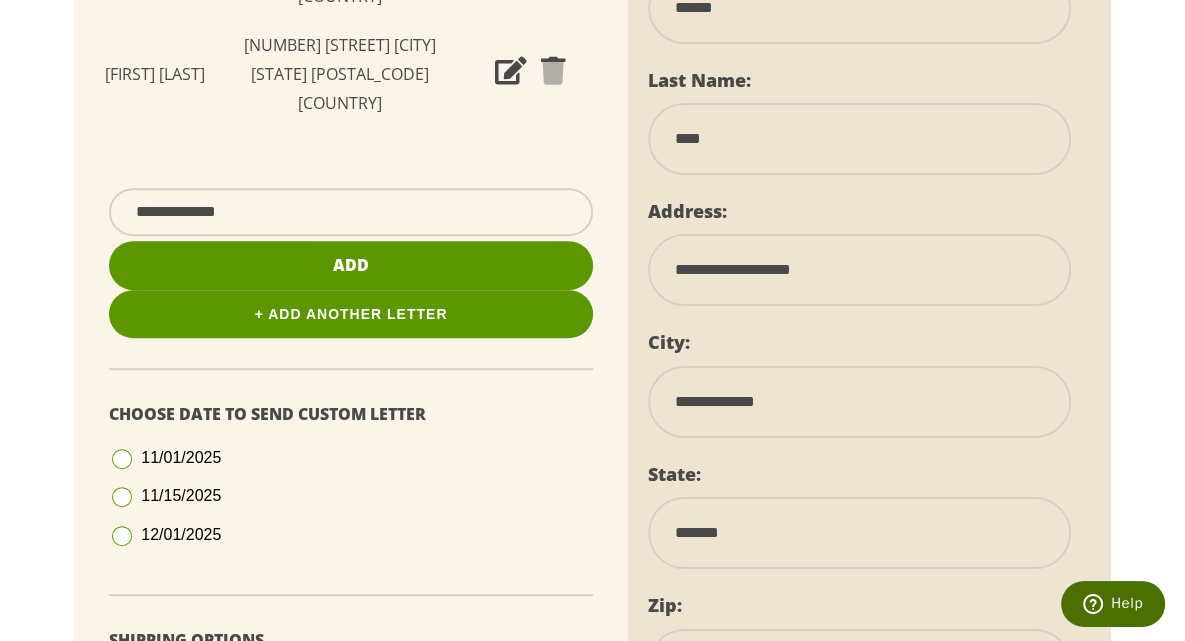 scroll, scrollTop: 600, scrollLeft: 0, axis: vertical 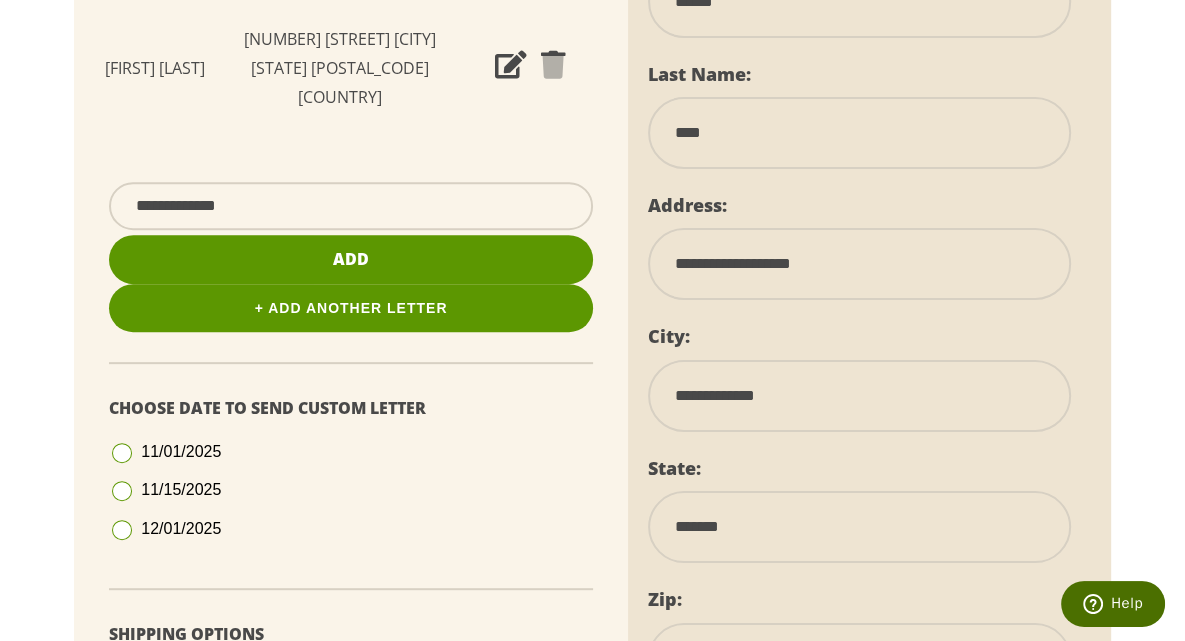 click on "**********" at bounding box center [859, 396] 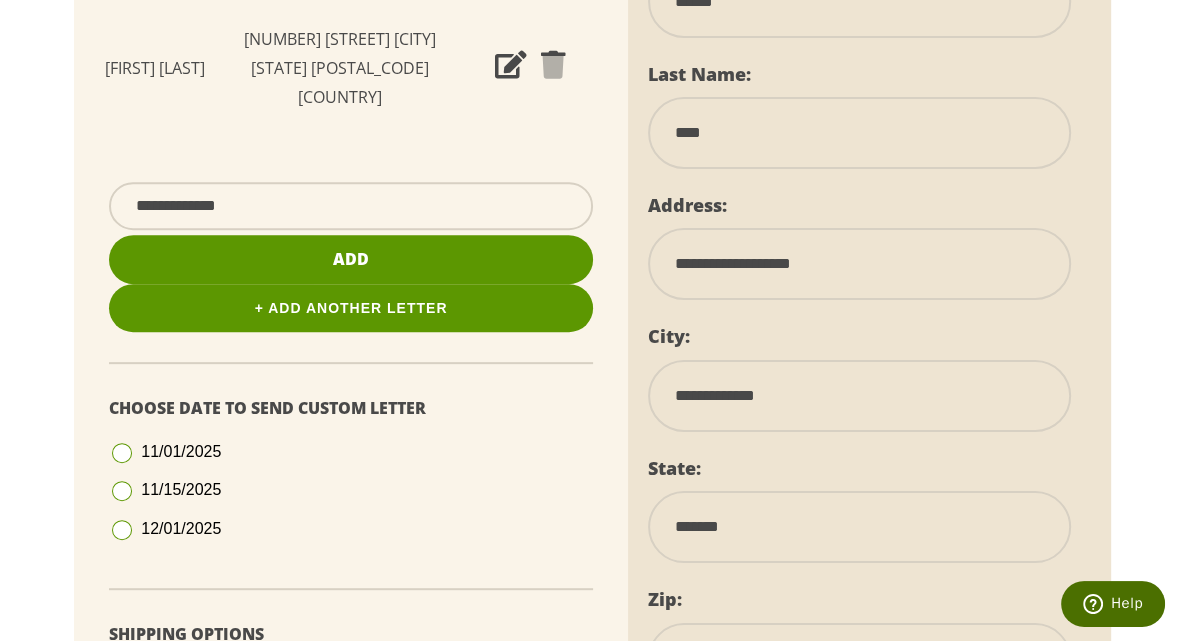 type on "*******" 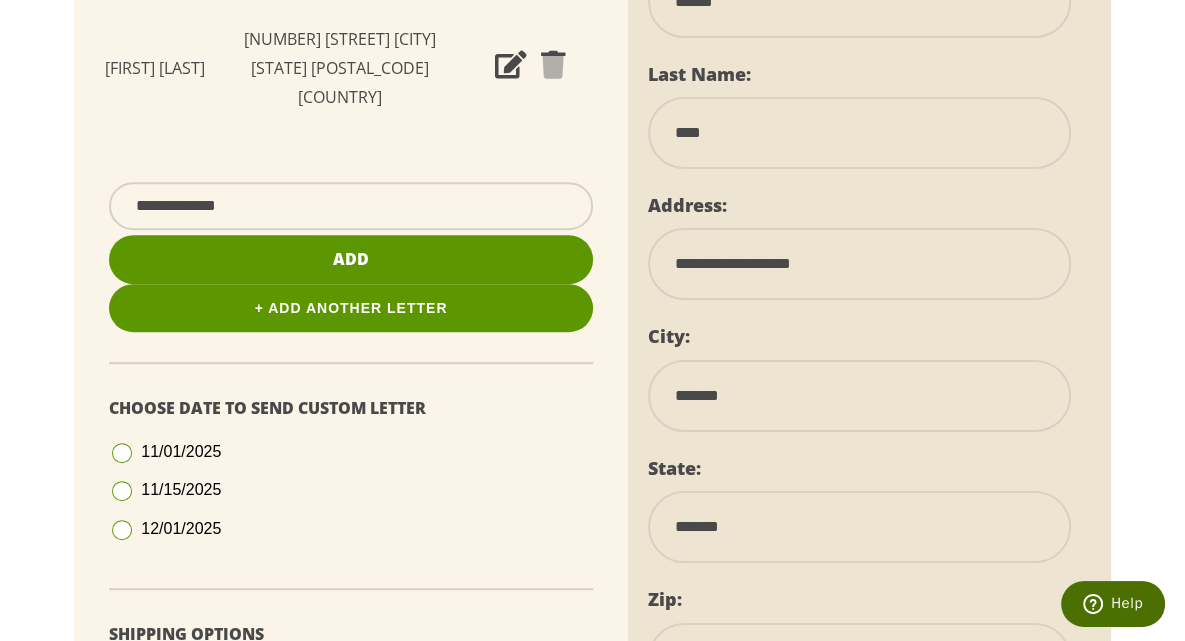 click on "**********" at bounding box center (859, 527) 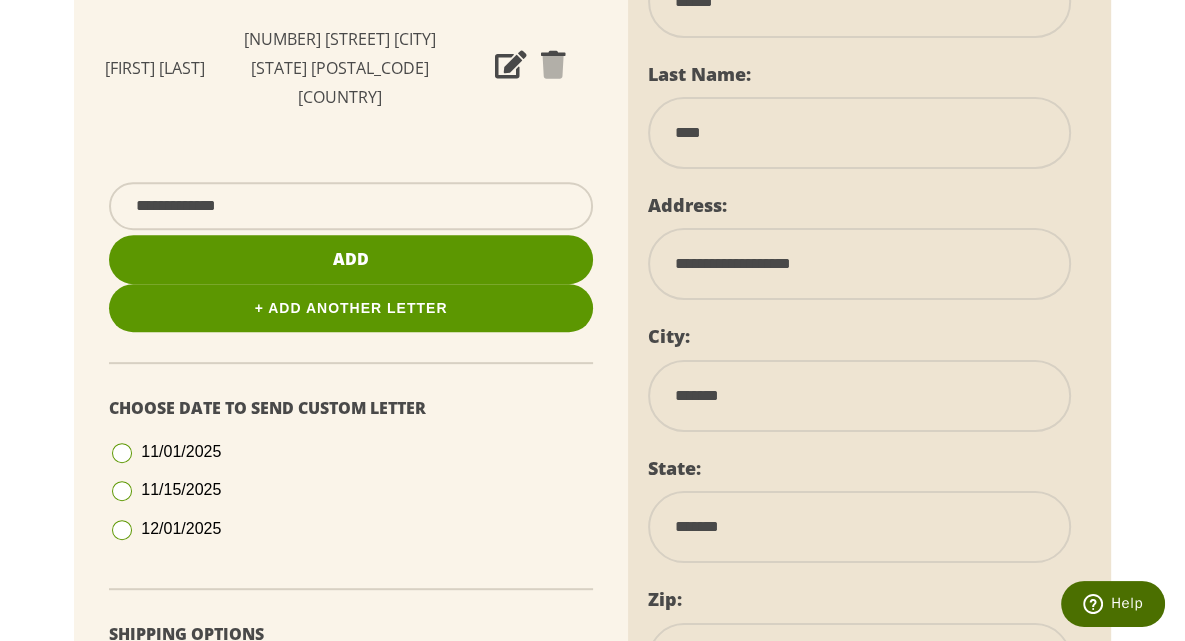 select on "**" 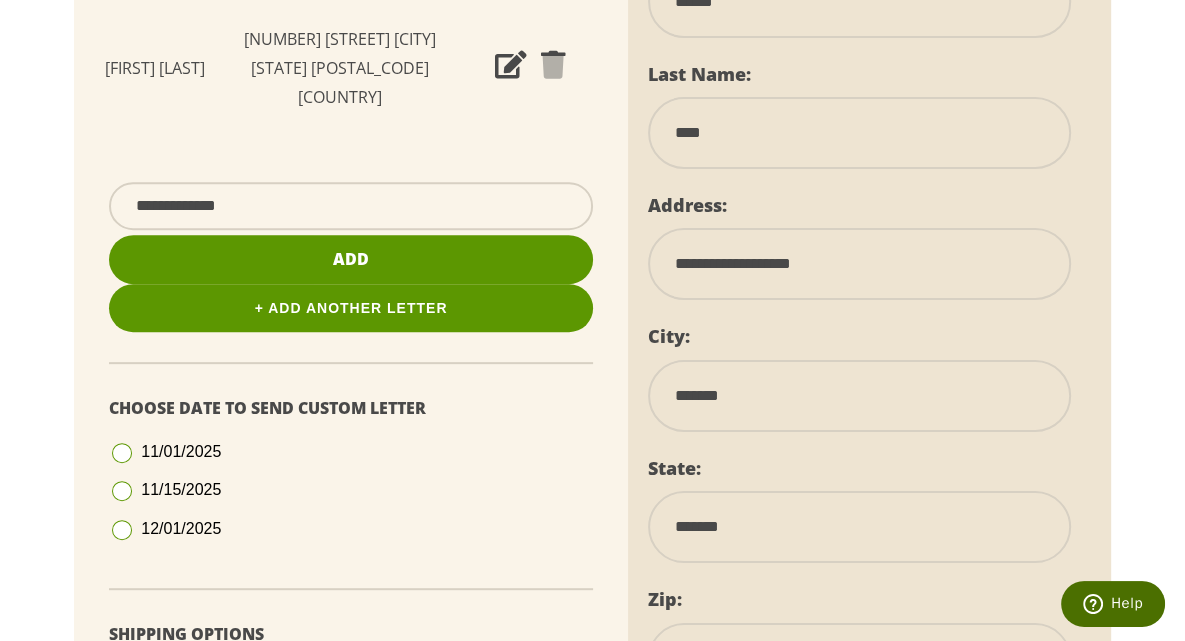 click on "**********" at bounding box center [859, 527] 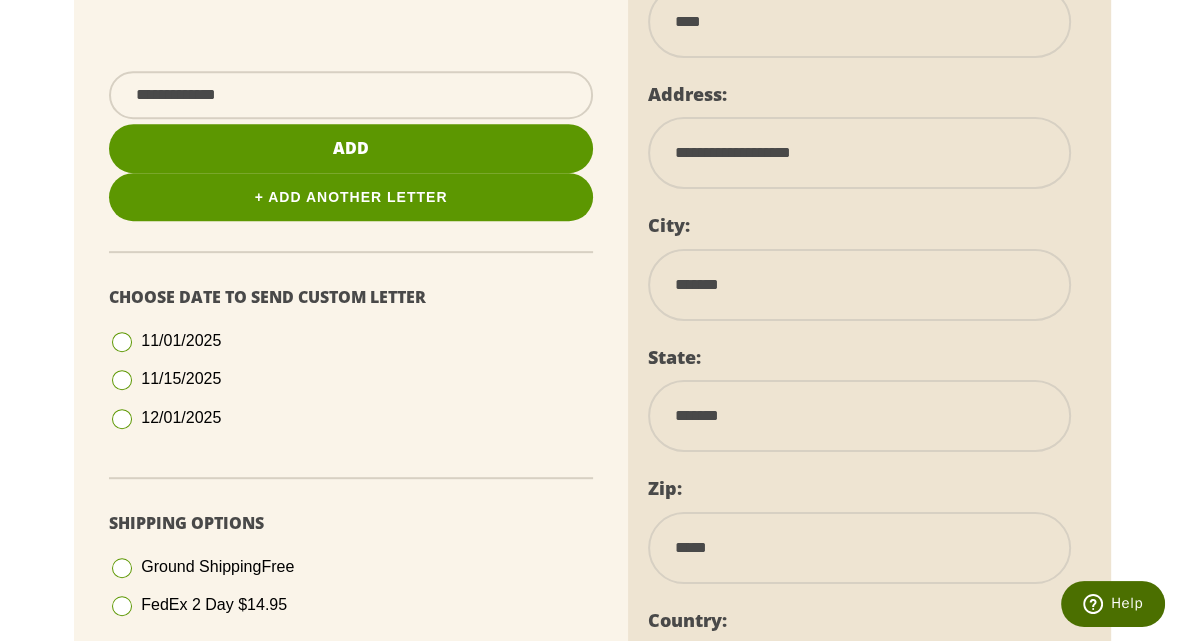 scroll, scrollTop: 772, scrollLeft: 0, axis: vertical 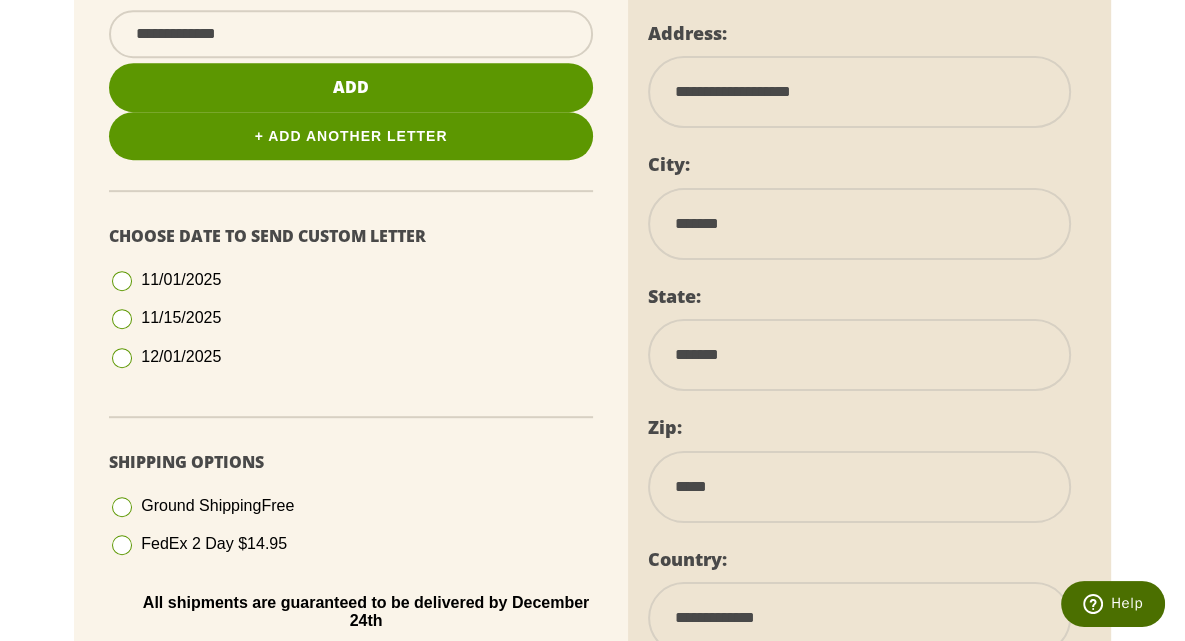 click on "*****" at bounding box center (859, 487) 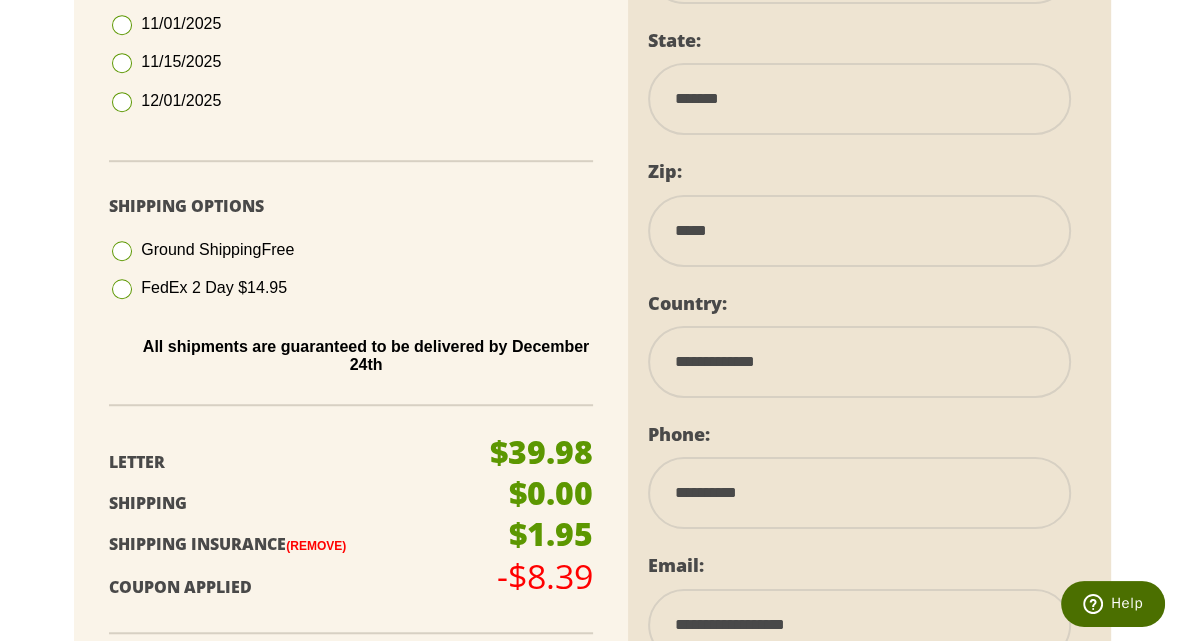 scroll, scrollTop: 1025, scrollLeft: 0, axis: vertical 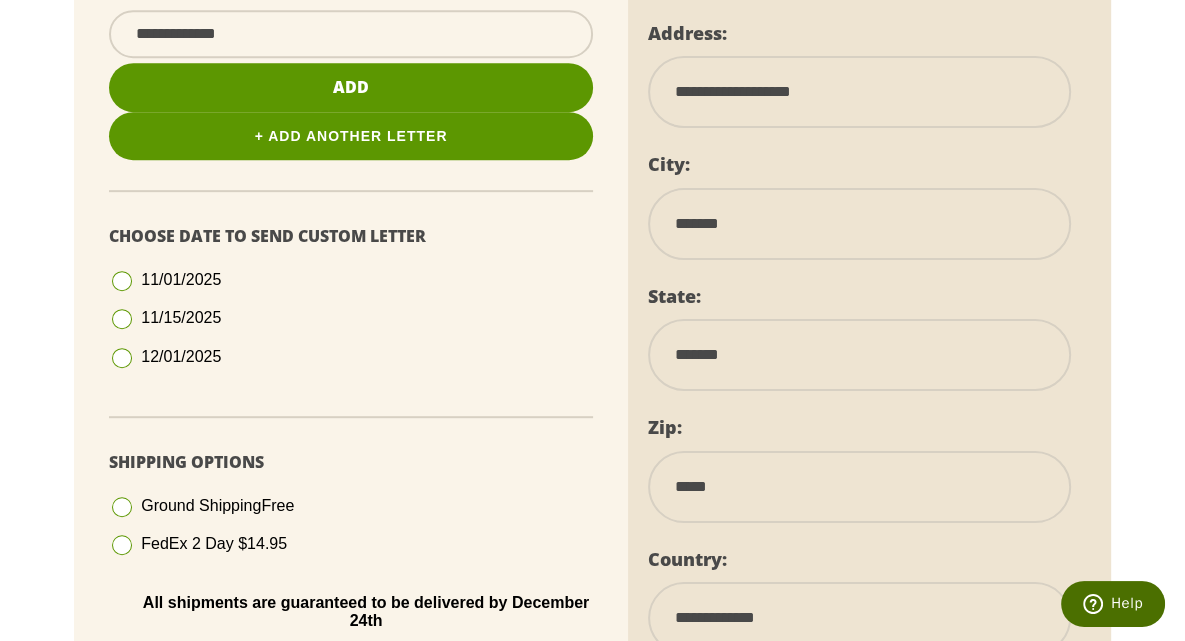 click at bounding box center [122, 358] 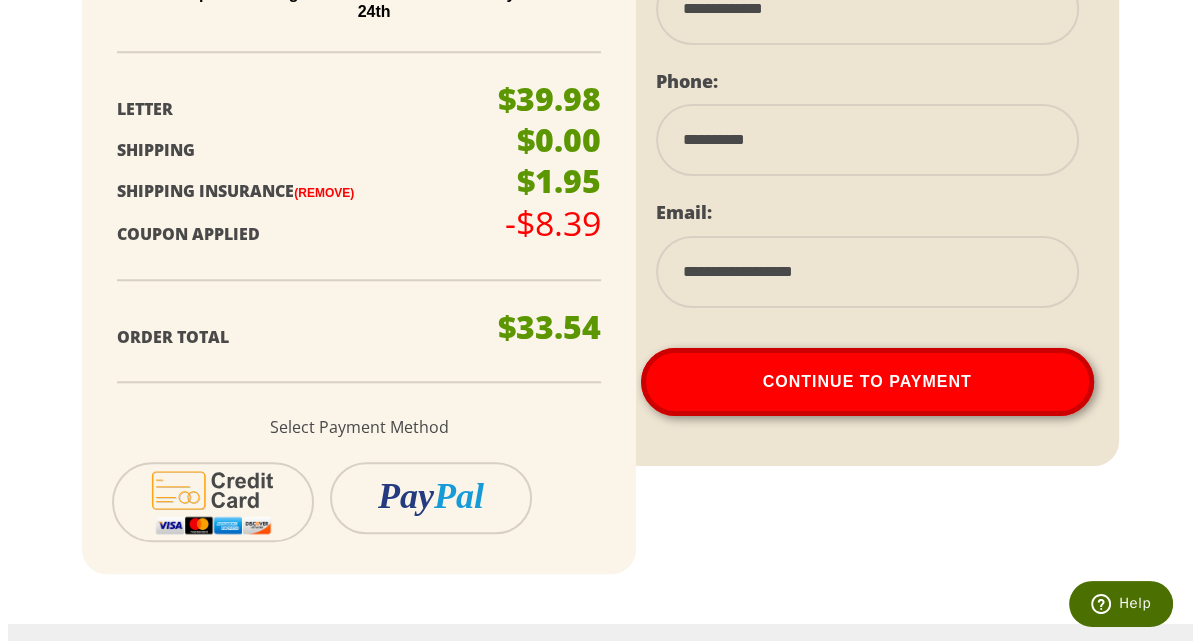 scroll, scrollTop: 1376, scrollLeft: 0, axis: vertical 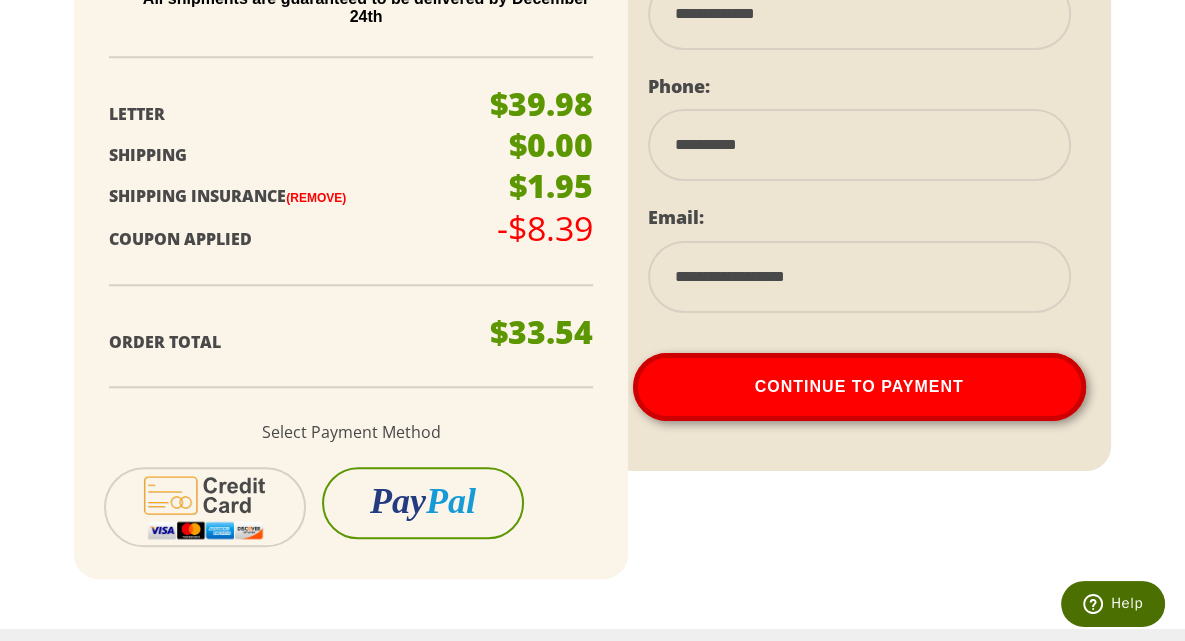 click on "Pal" at bounding box center [451, 501] 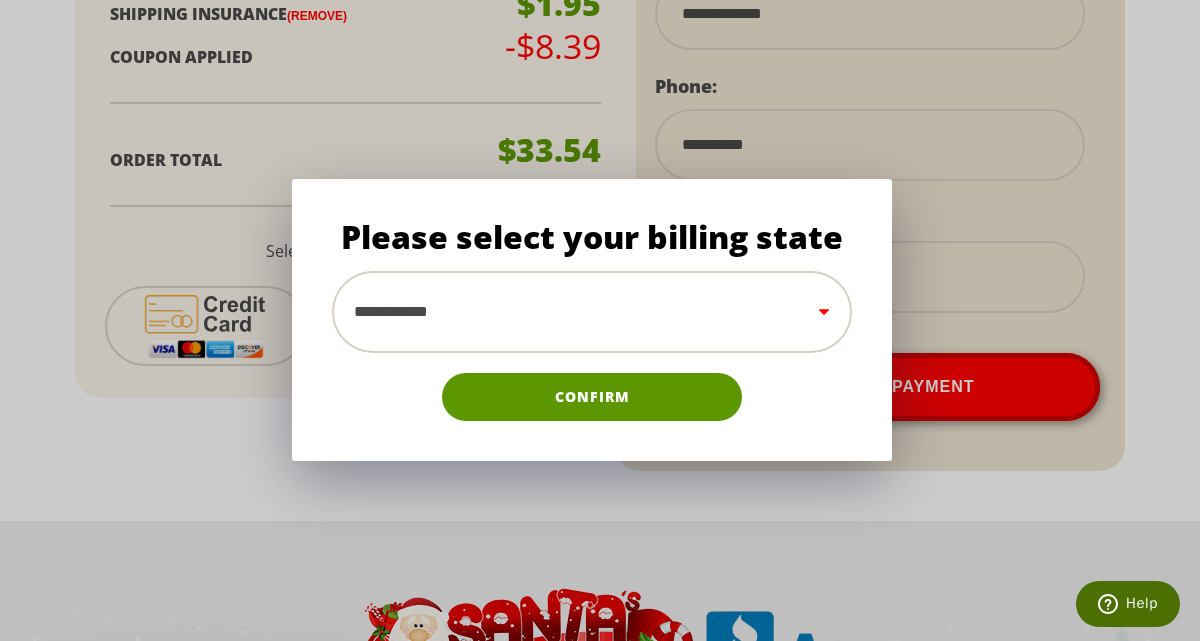 click on "**********" at bounding box center (592, 312) 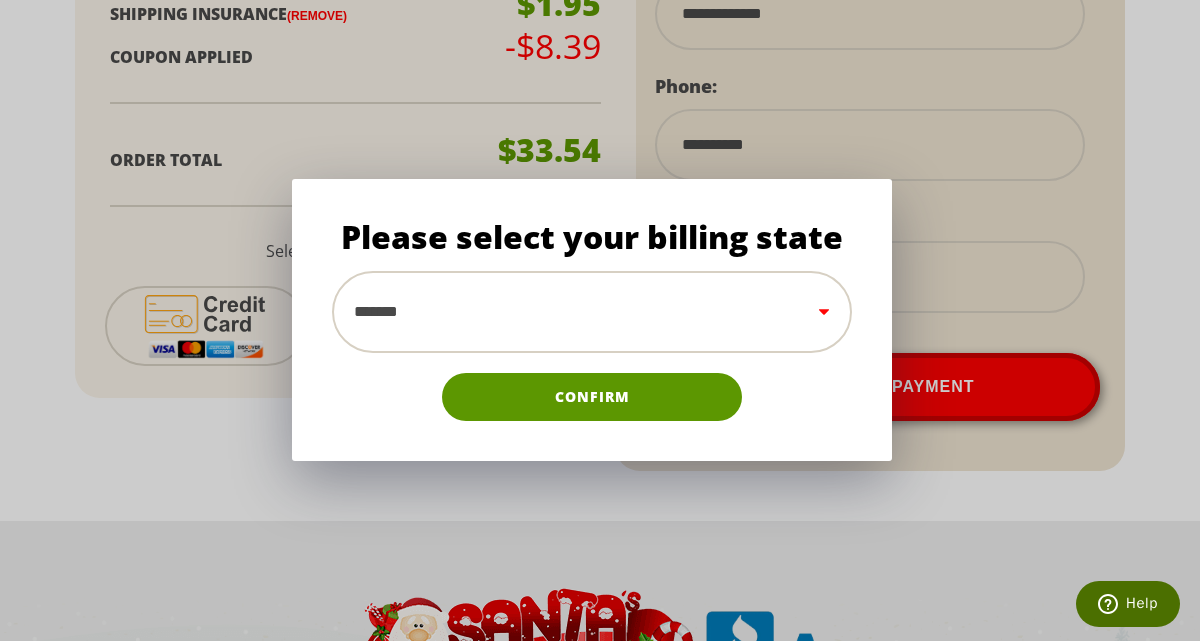 click on "**********" at bounding box center (592, 312) 